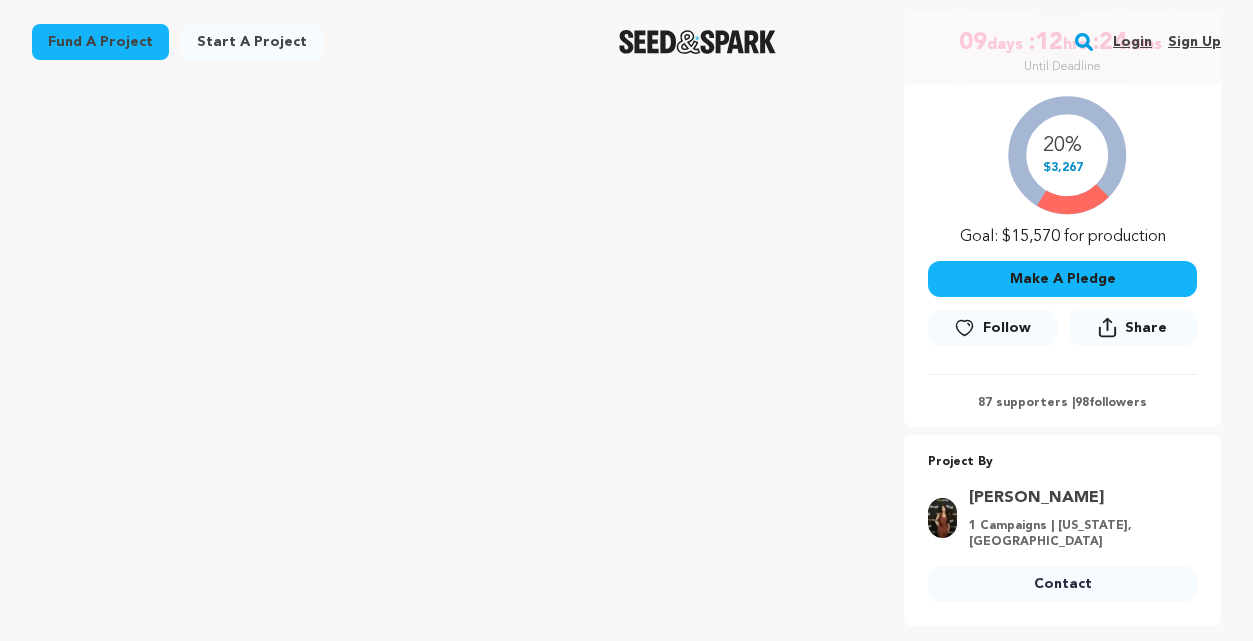 scroll, scrollTop: 405, scrollLeft: 0, axis: vertical 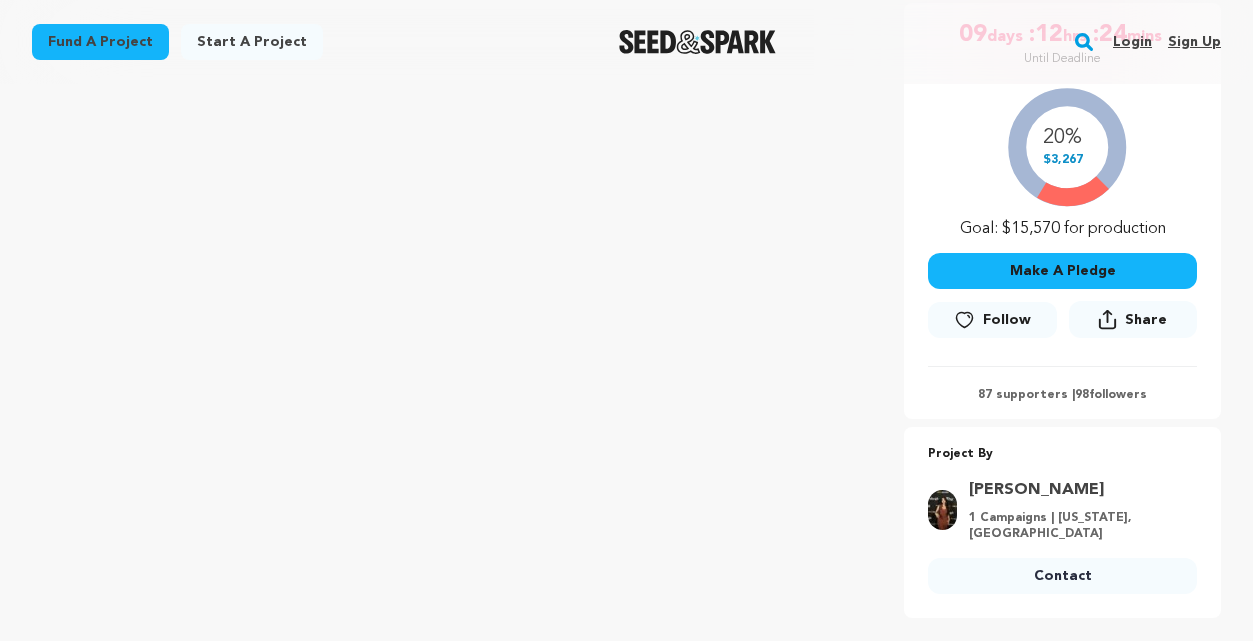 click on "Make A Pledge" at bounding box center (1062, 271) 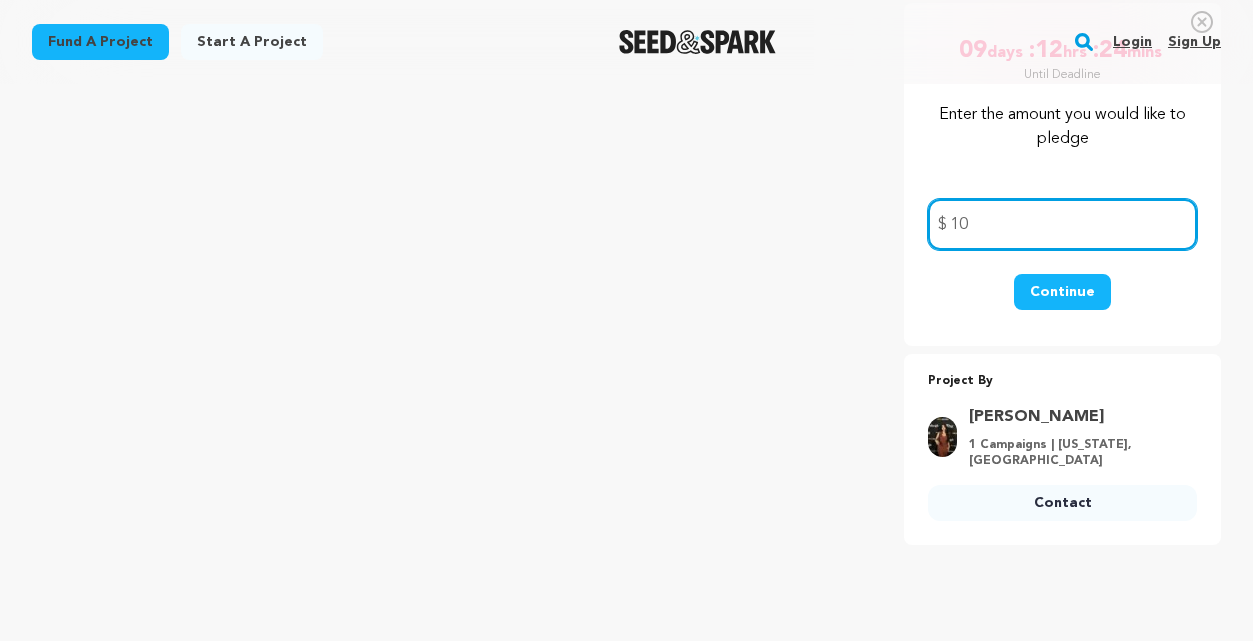 type on "10" 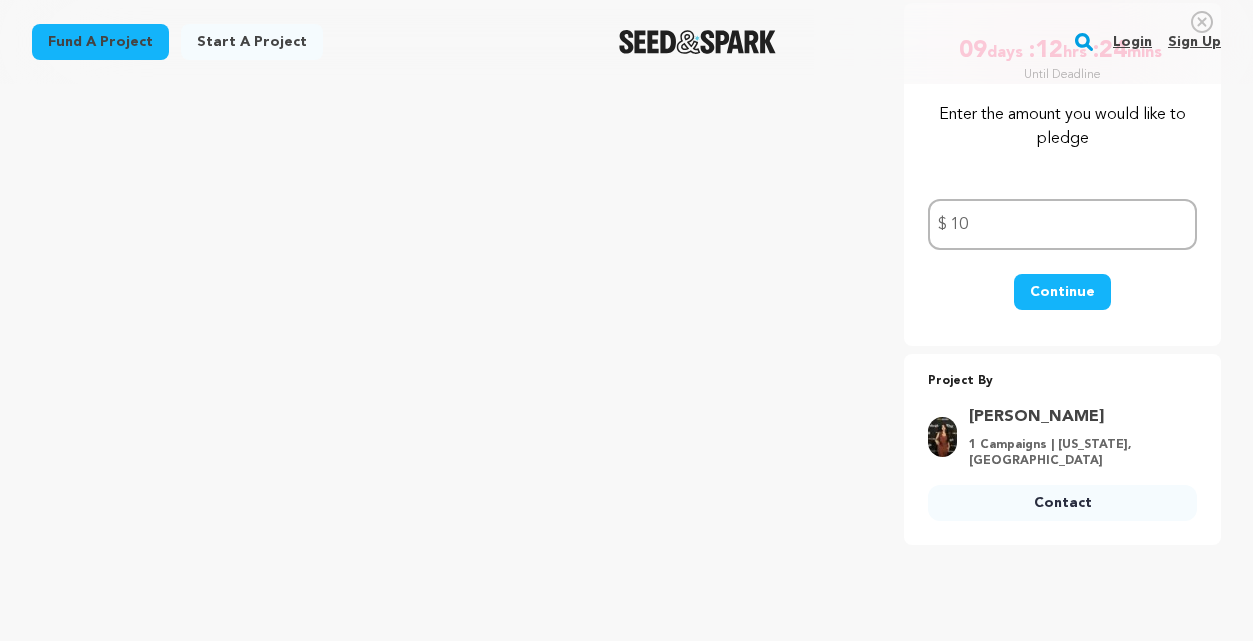 click on "Continue" at bounding box center [1062, 292] 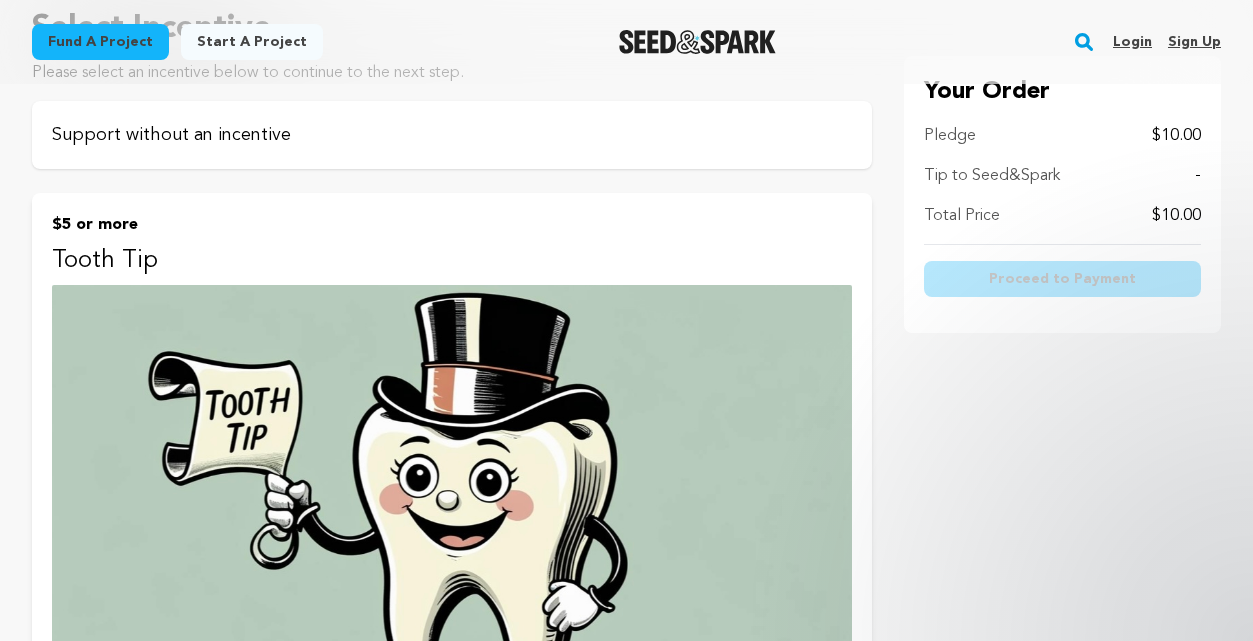 scroll, scrollTop: 256, scrollLeft: 0, axis: vertical 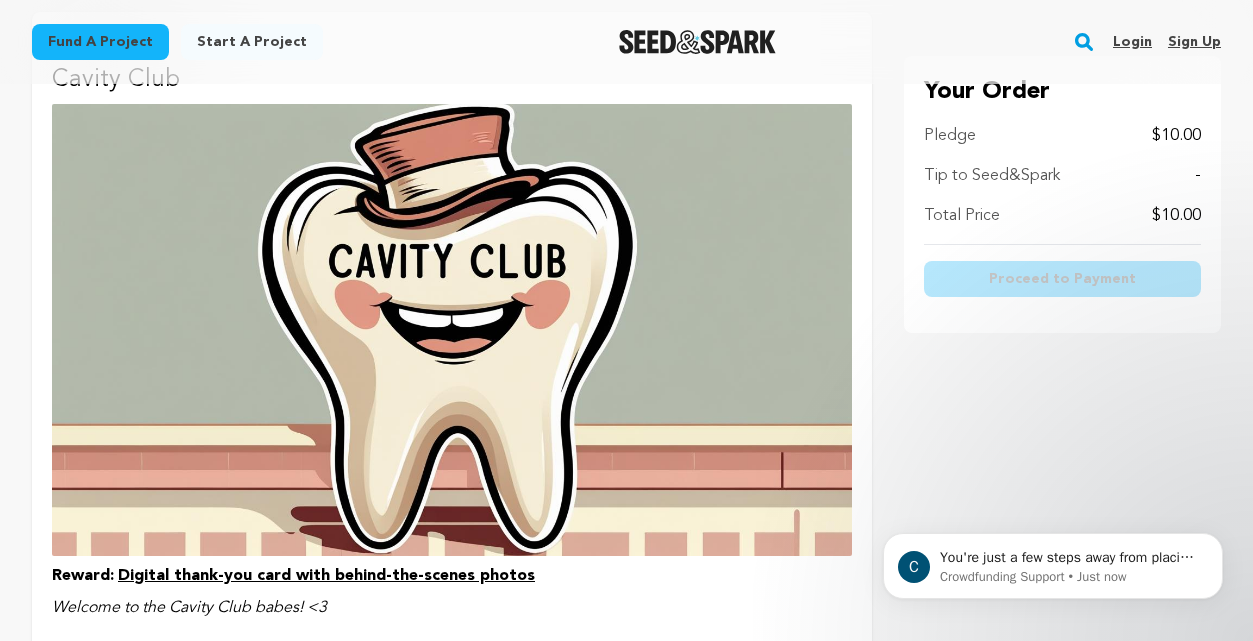 click at bounding box center [452, 330] 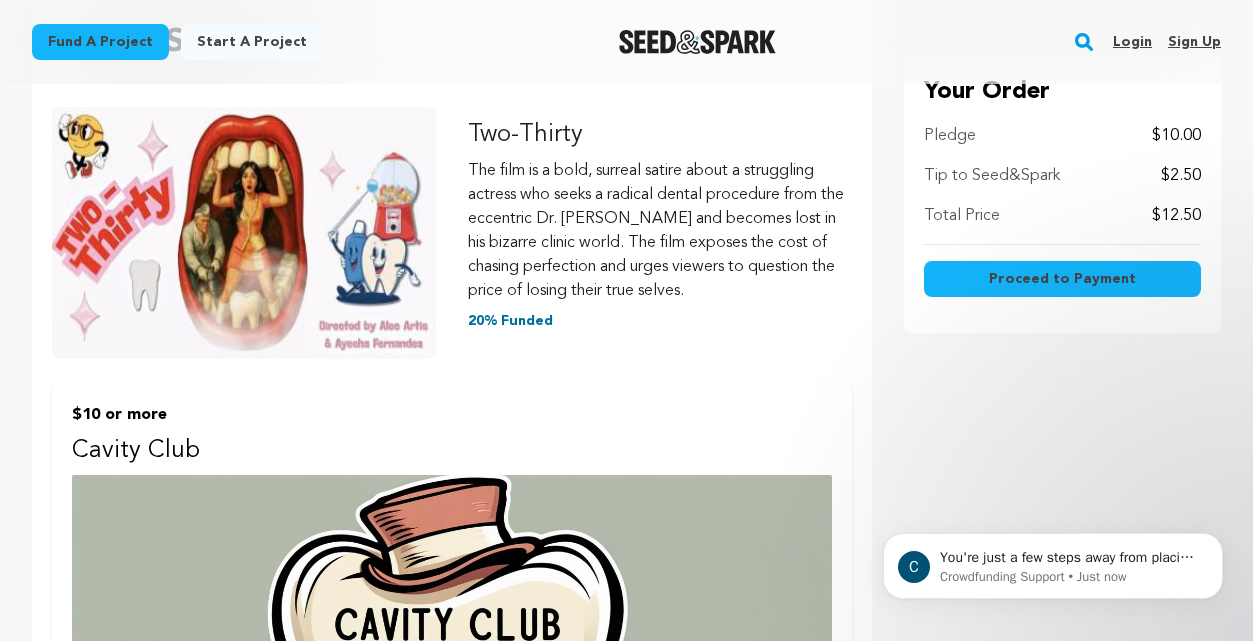 scroll, scrollTop: 291, scrollLeft: 0, axis: vertical 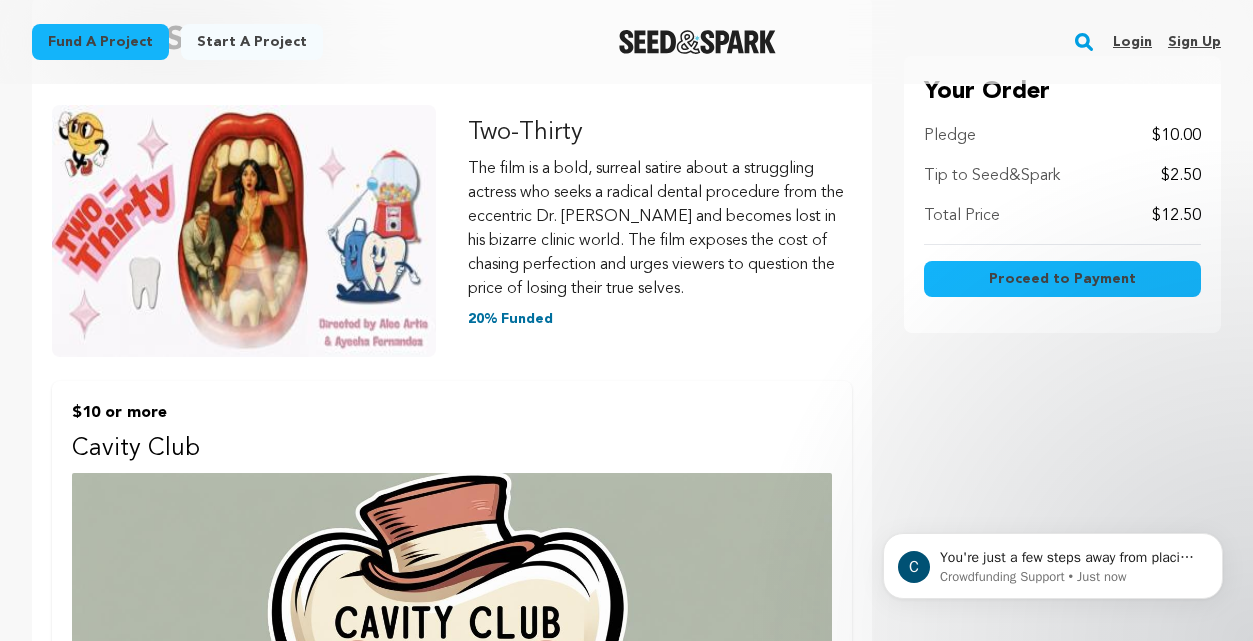 click on "Proceed to Payment" at bounding box center [1062, 279] 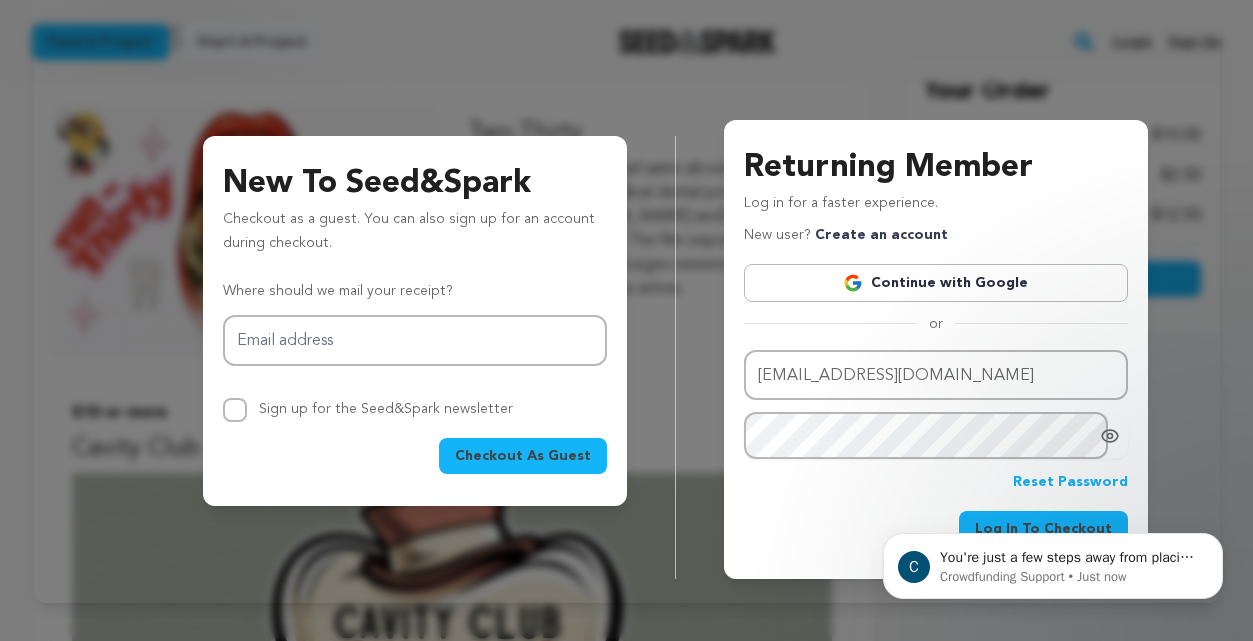 click on "Continue with Google" at bounding box center [936, 283] 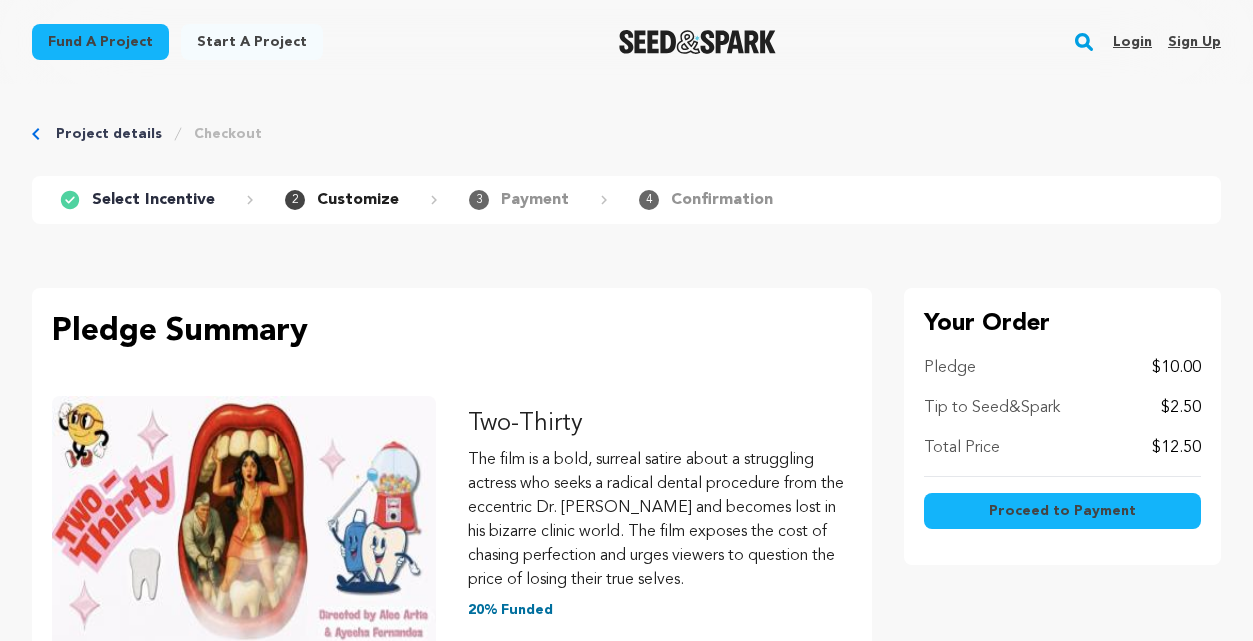 scroll, scrollTop: 0, scrollLeft: 0, axis: both 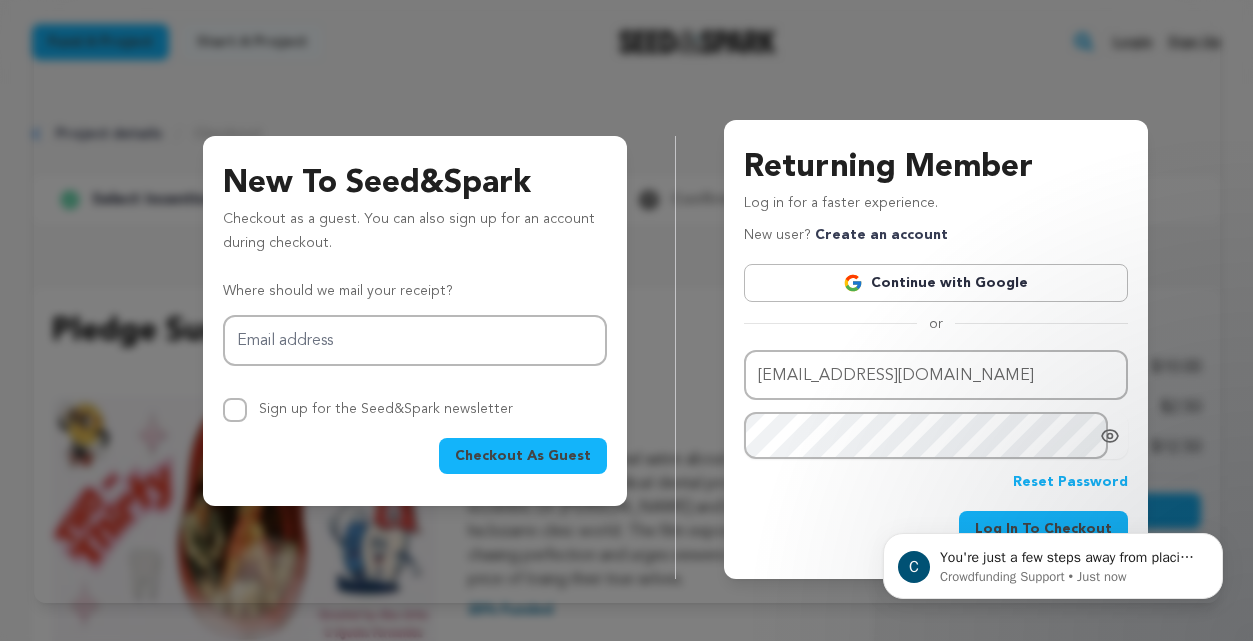click on "C You're just a few steps away from placing a pledge!  If you have any troubleshooting questions, reply here to contact the Seed&amp;Spark support team.  (note: replying to this chat does not reach the creators behind the project.) Crowdfunding Support • Just now" at bounding box center [1053, 474] 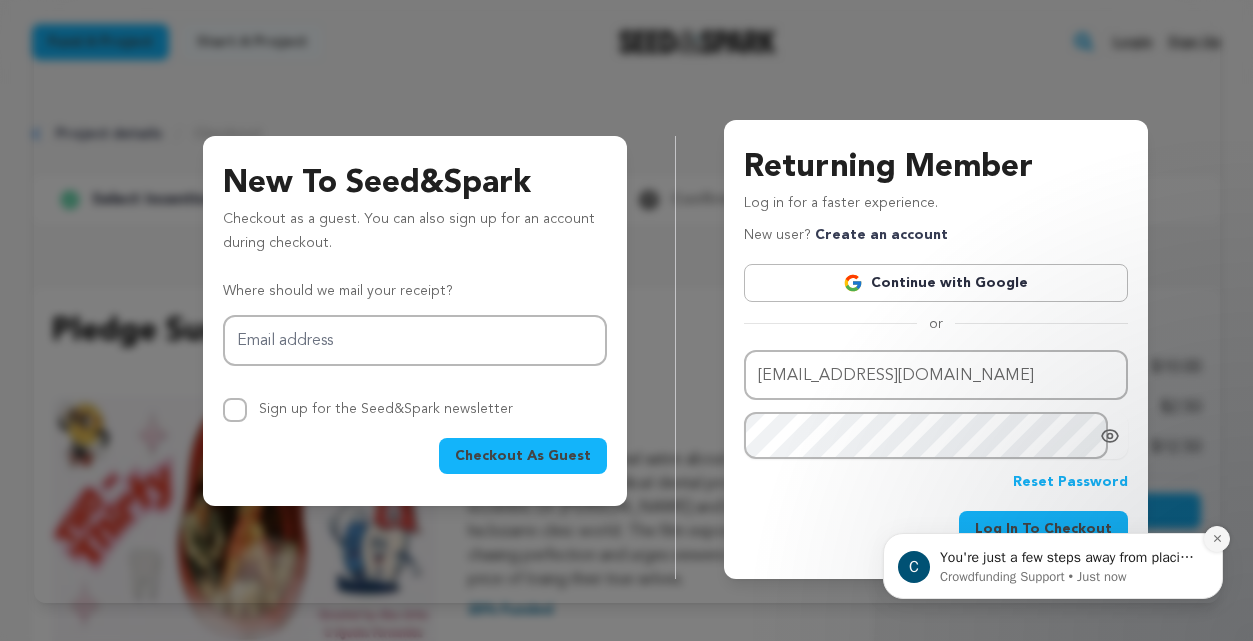 click 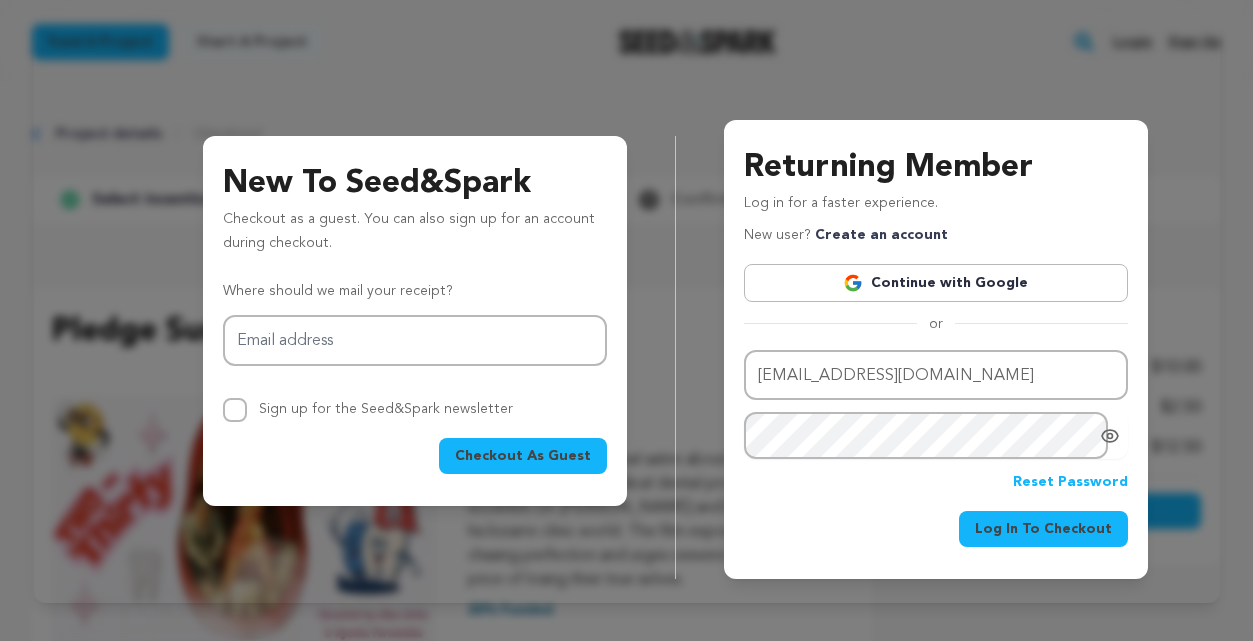 click on "Log In To Checkout" at bounding box center [1043, 529] 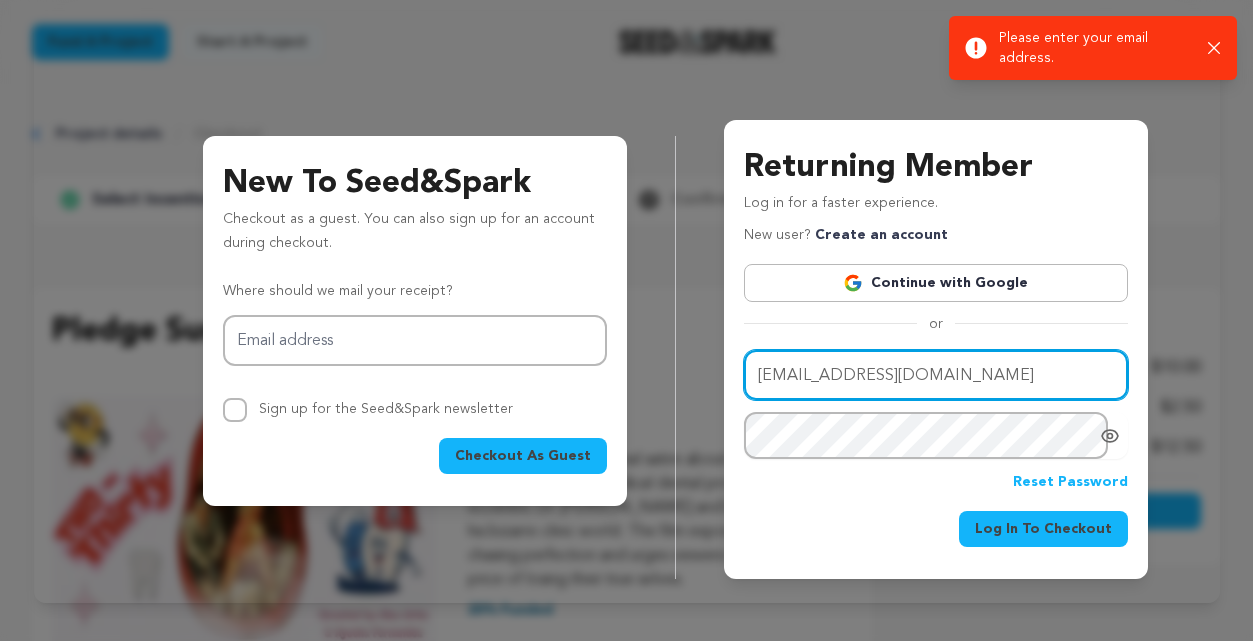click on "matttoronto75@gmail.com" at bounding box center (936, 375) 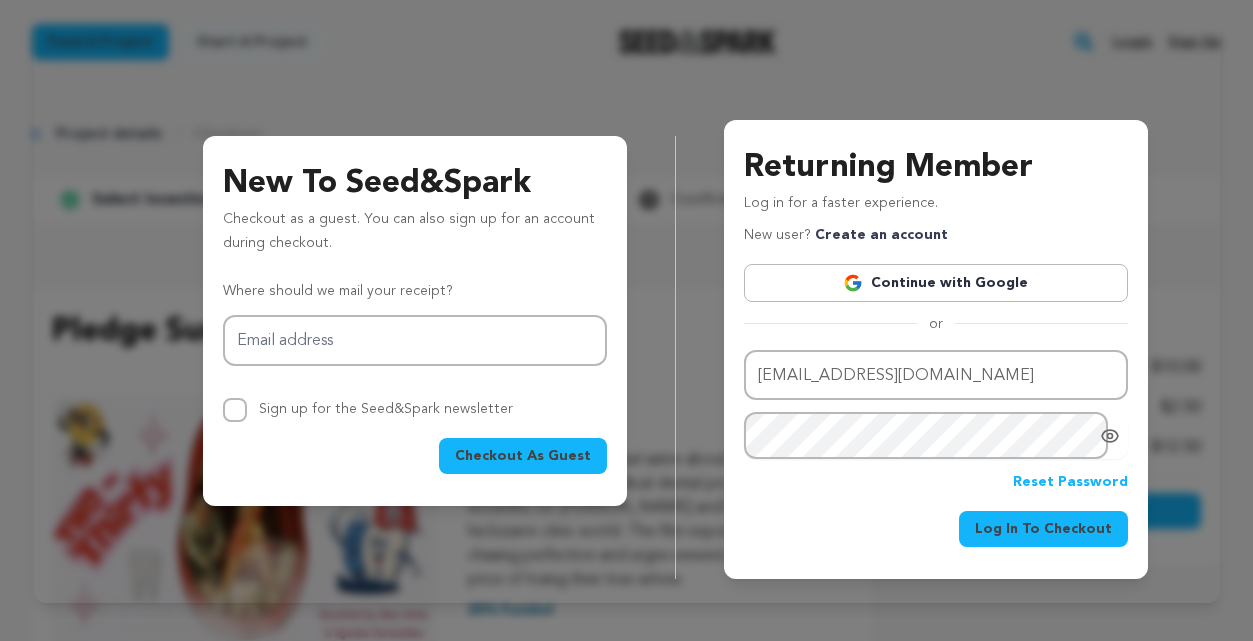 click on "Log In To Checkout" at bounding box center [1043, 529] 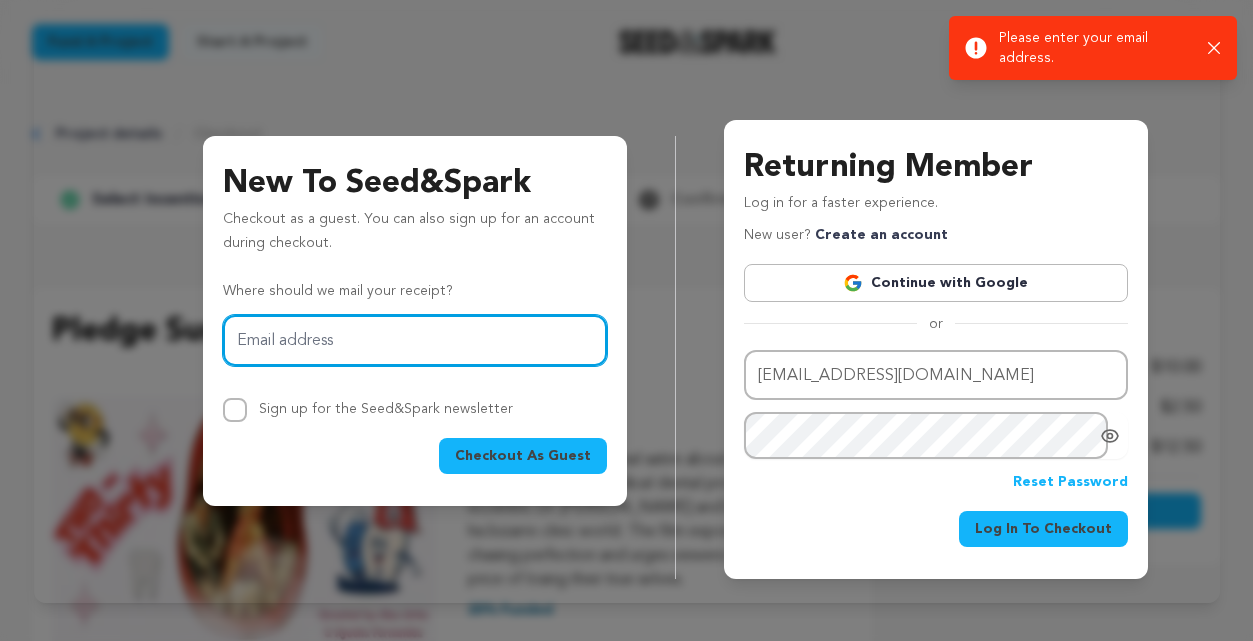 click on "Email address" at bounding box center [415, 340] 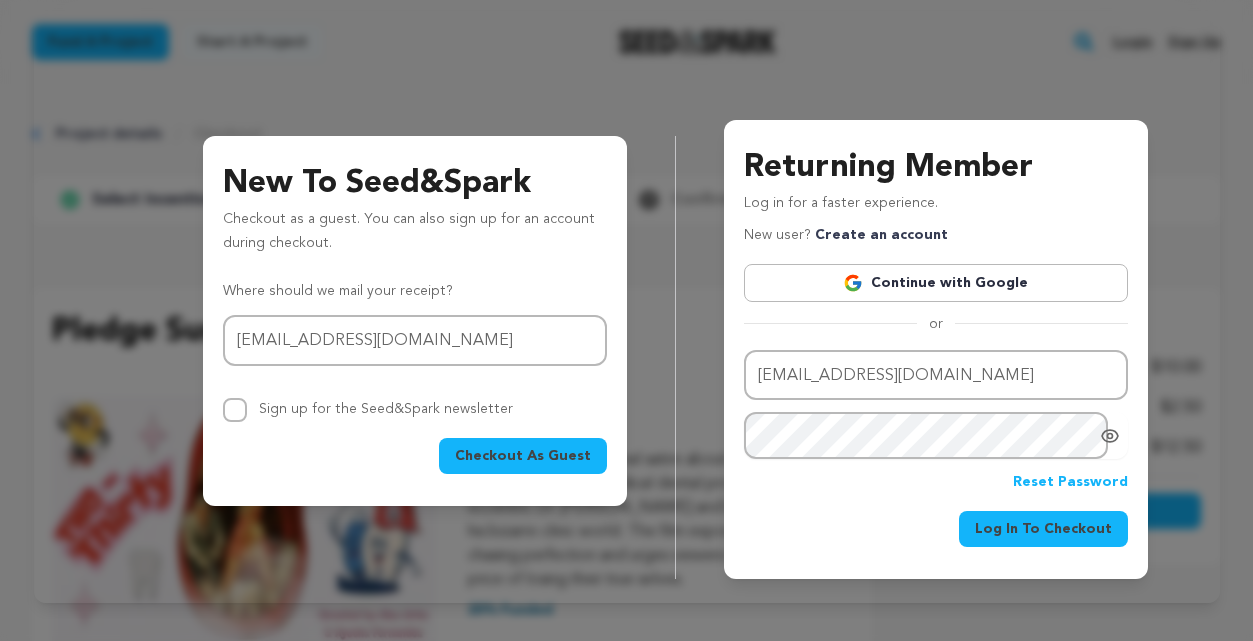 click on "Log In To Checkout" at bounding box center [1043, 529] 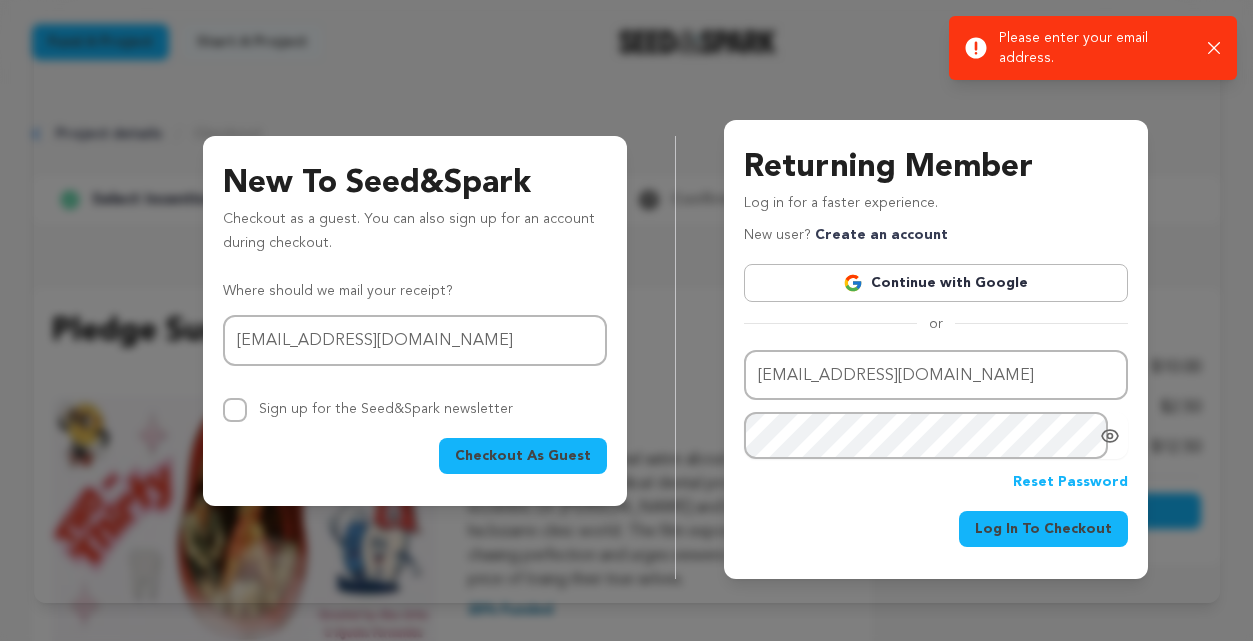 click 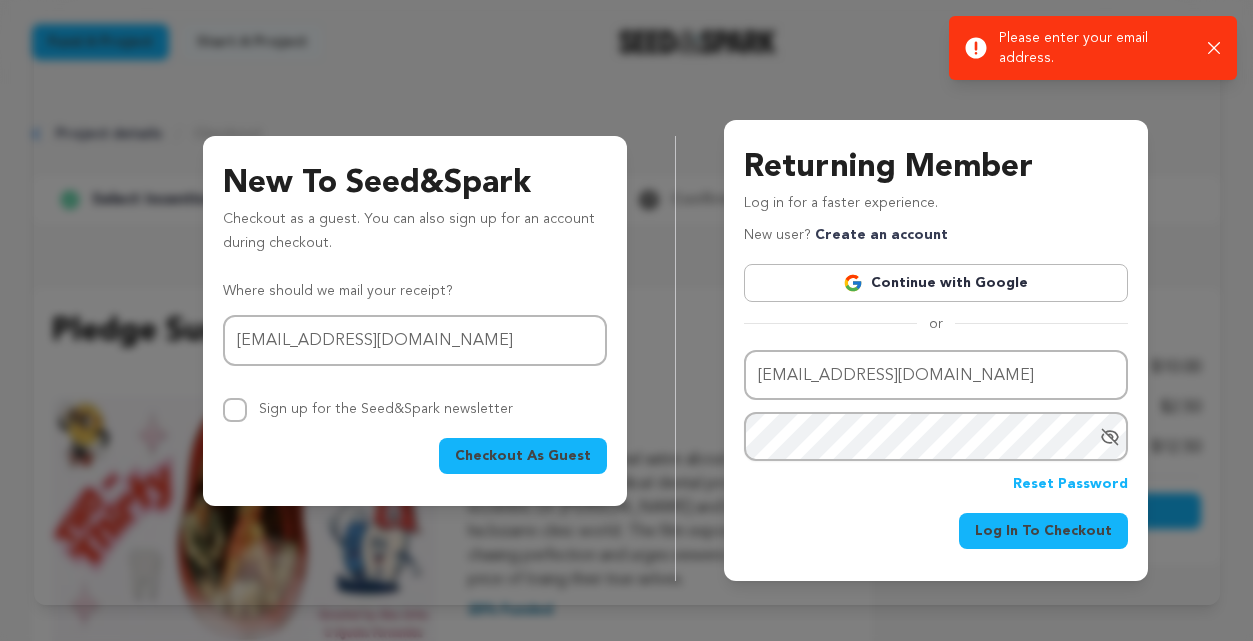 click 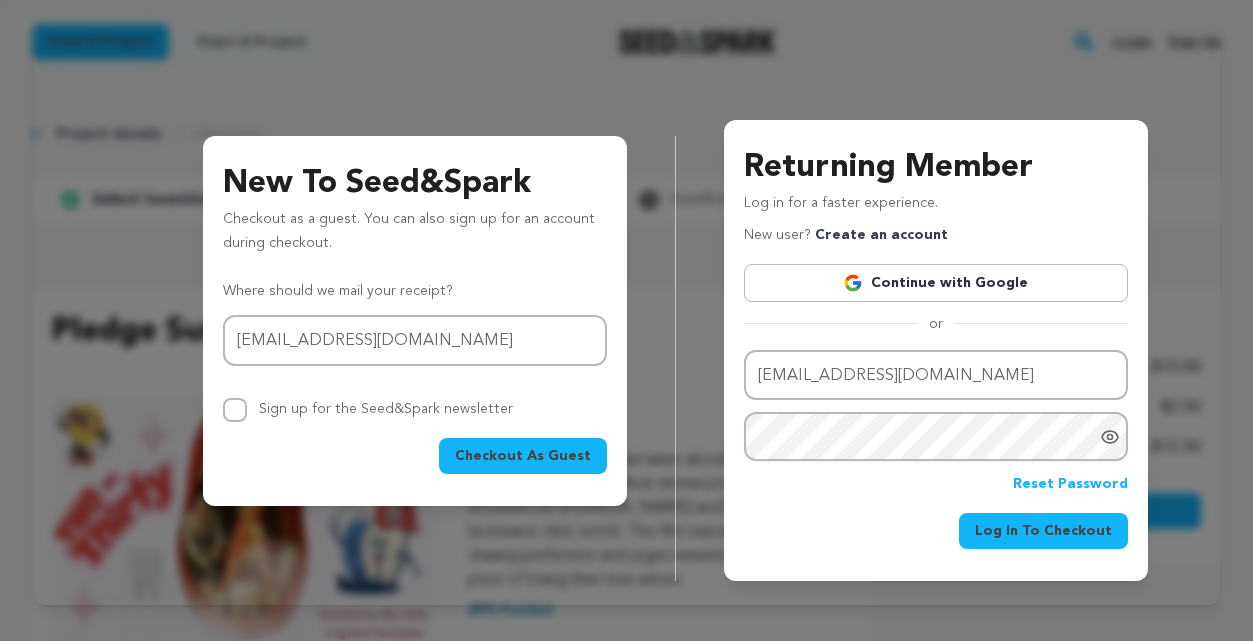 click on "Log In To Checkout" at bounding box center [1043, 531] 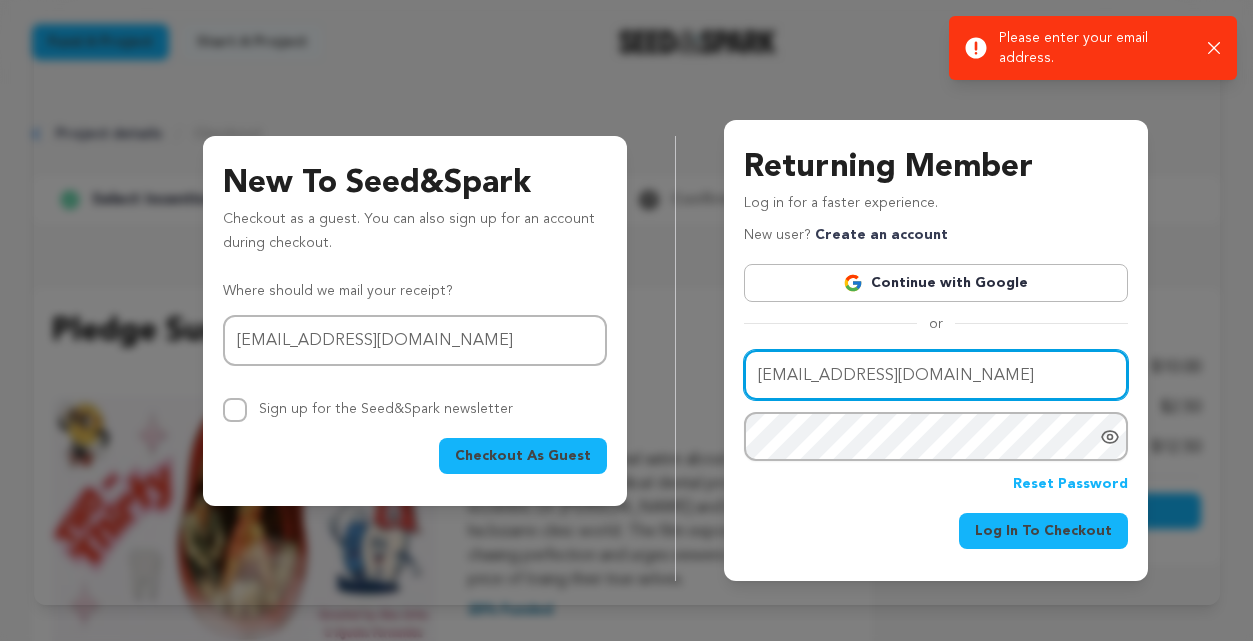click on "matttoronto75@gmail.com" at bounding box center [936, 375] 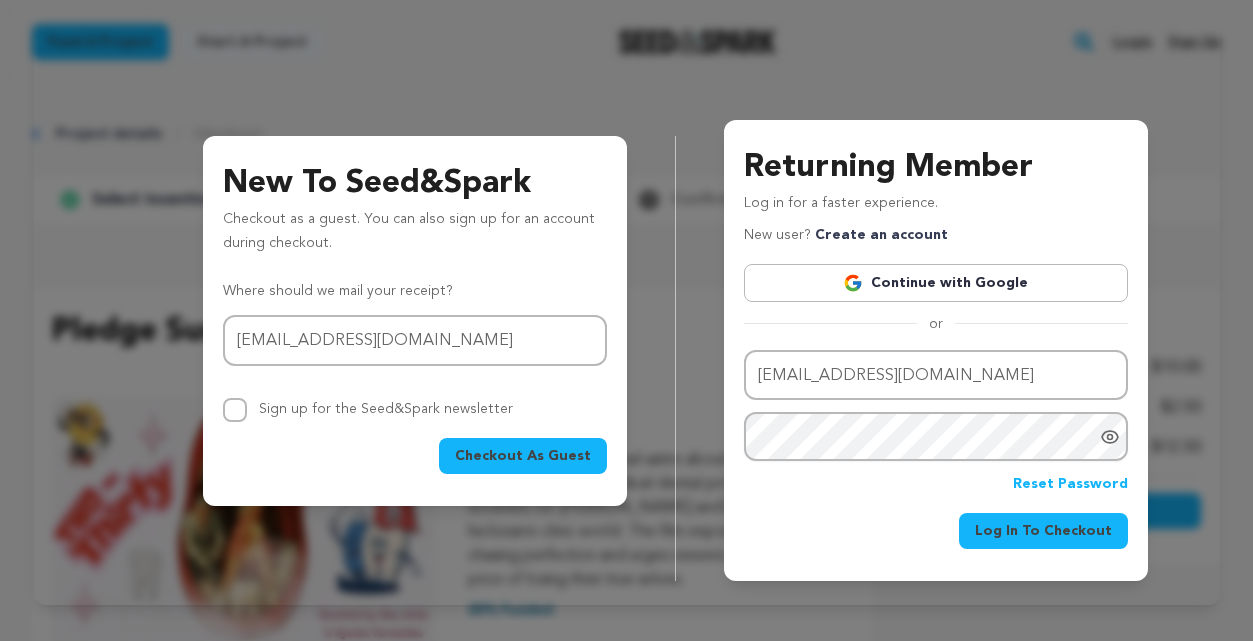 click on "Log In To Checkout" at bounding box center [1043, 531] 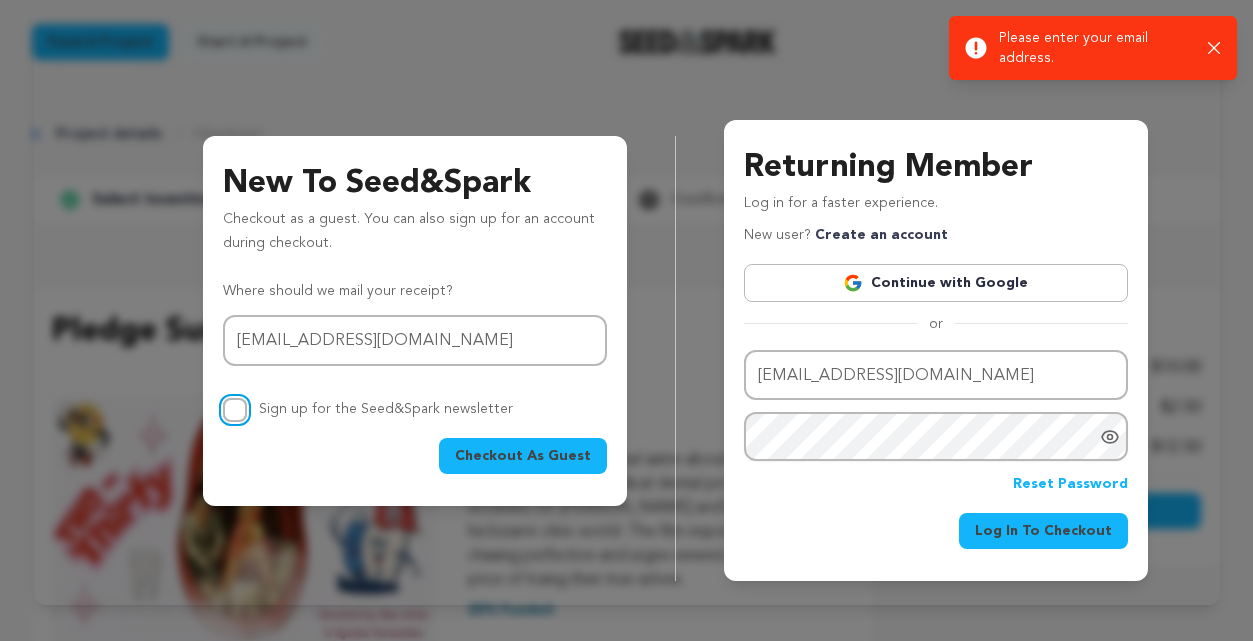 click on "Sign up for the Seed&Spark newsletter" at bounding box center [235, 410] 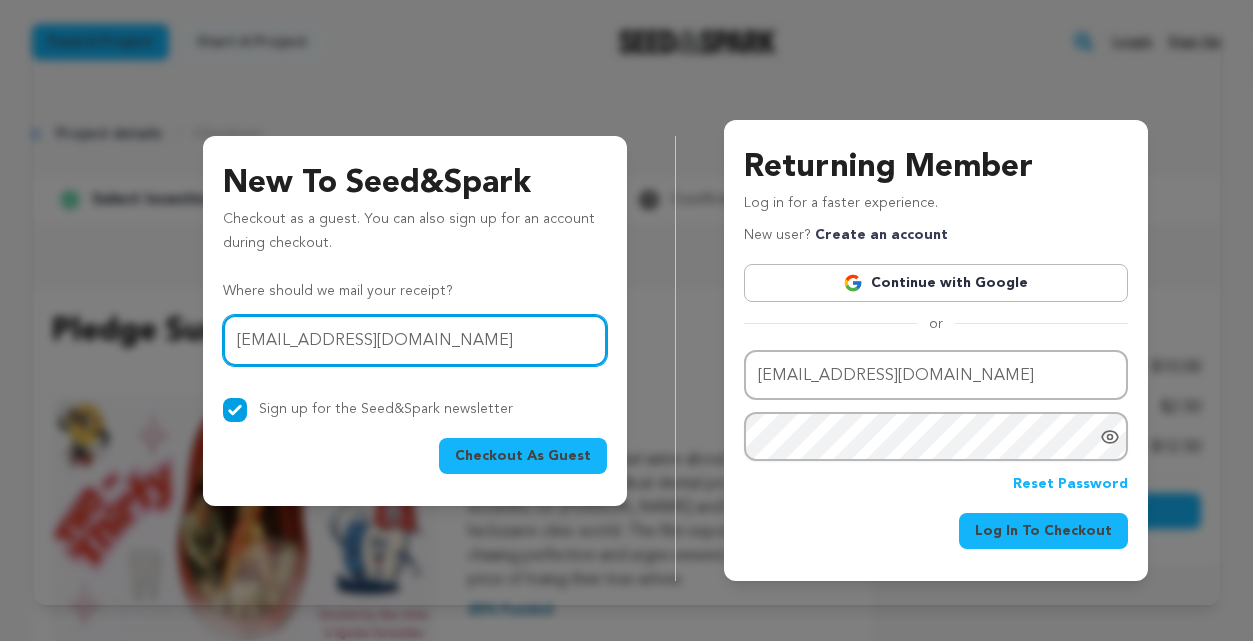 drag, startPoint x: 444, startPoint y: 339, endPoint x: 252, endPoint y: 327, distance: 192.37463 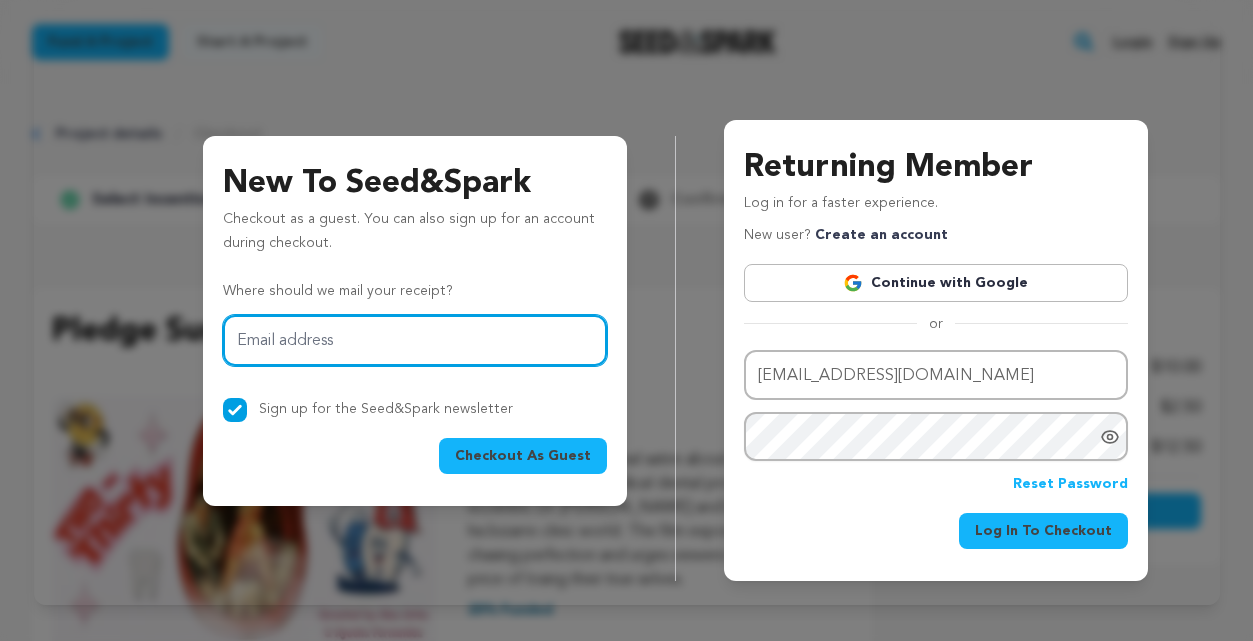 type 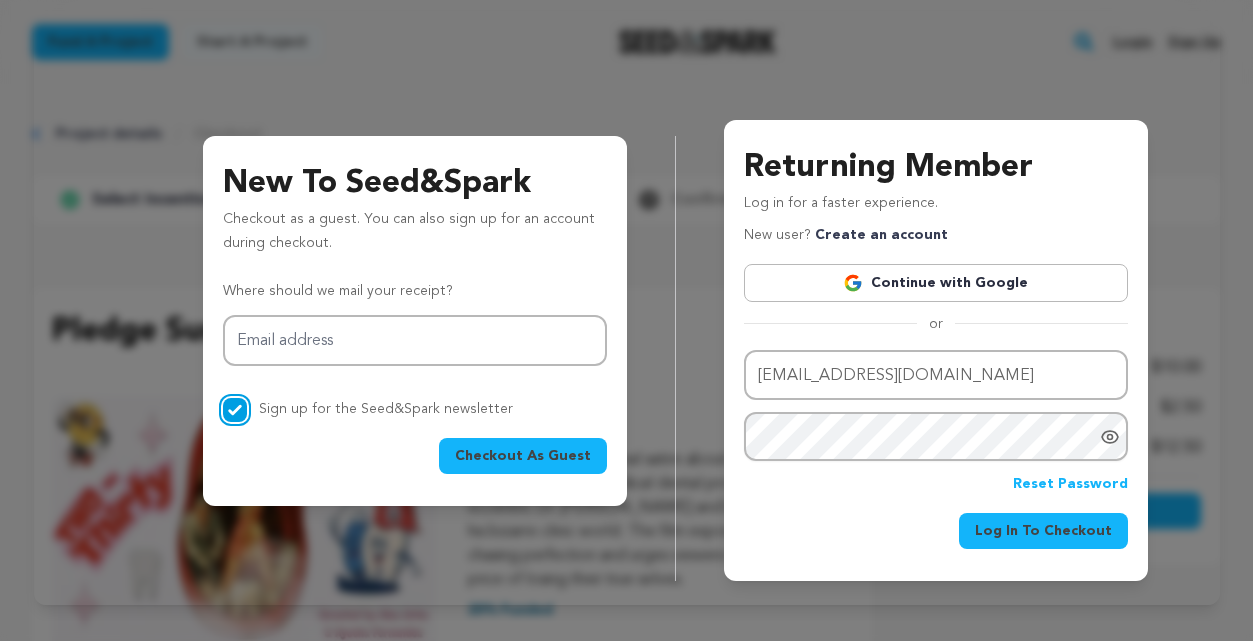 click on "Sign up for the Seed&Spark newsletter" at bounding box center [235, 410] 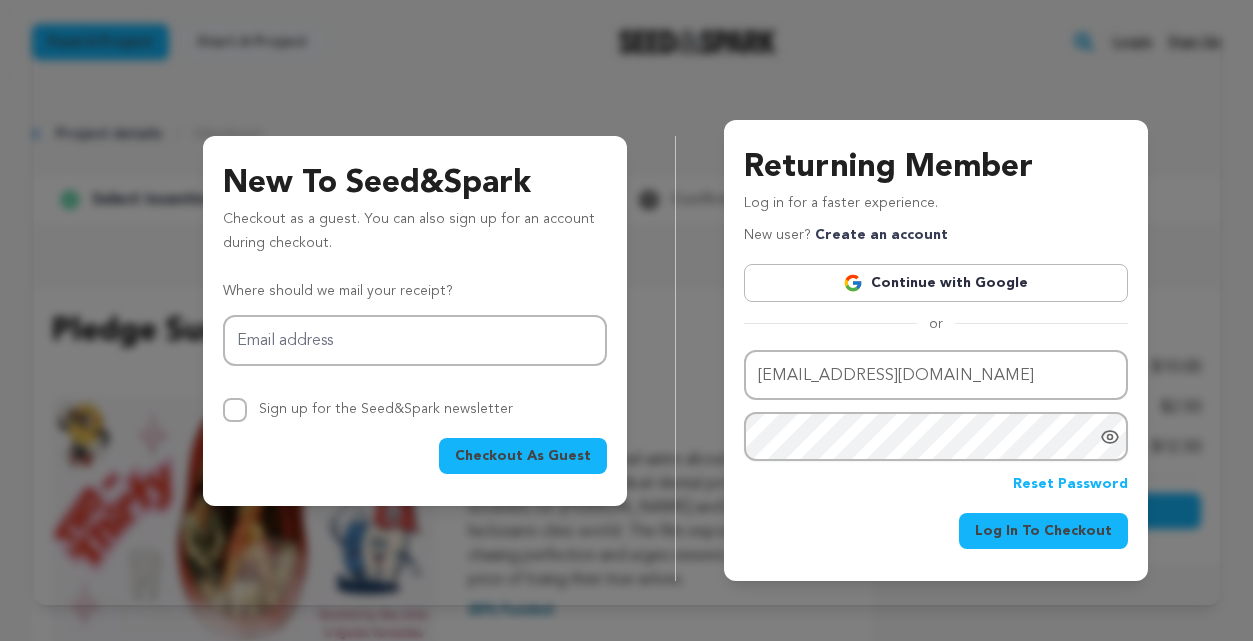 click on "Log In To Checkout" at bounding box center [1043, 531] 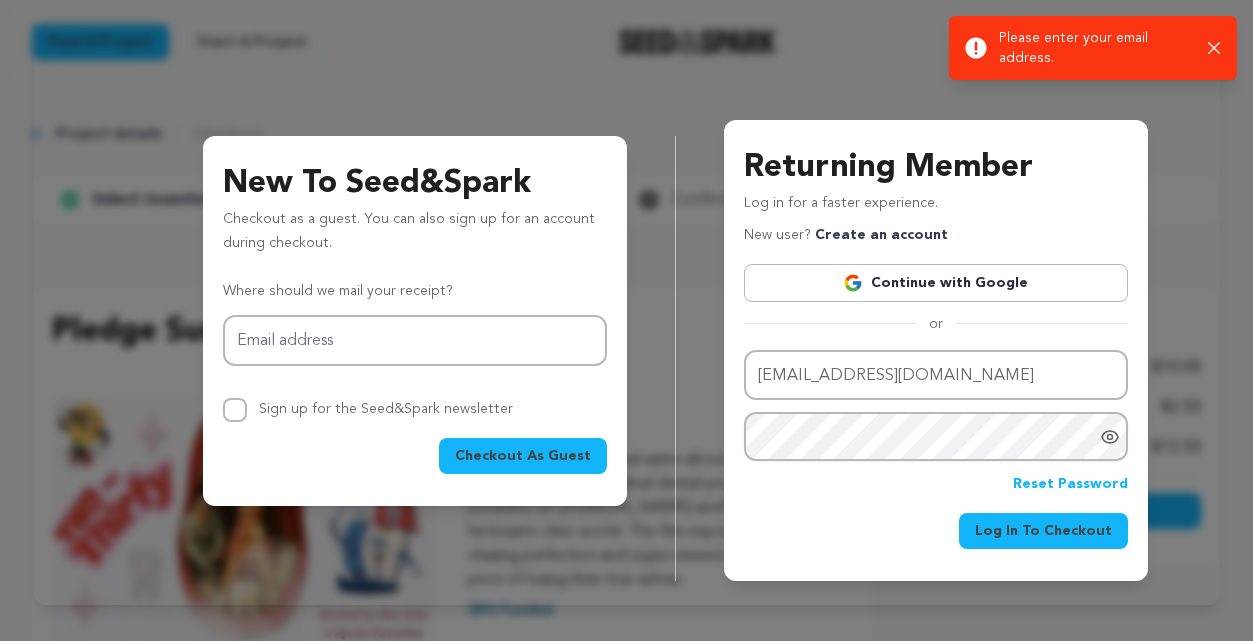 click 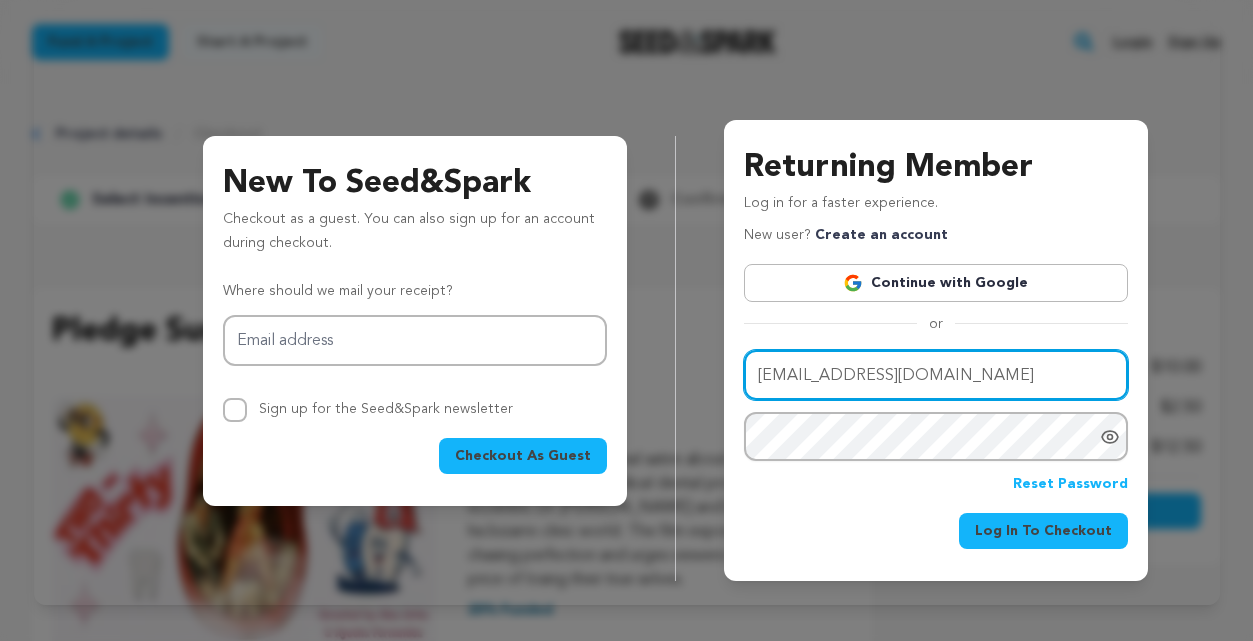 click on "matttoronto75@gmail.com" at bounding box center (936, 375) 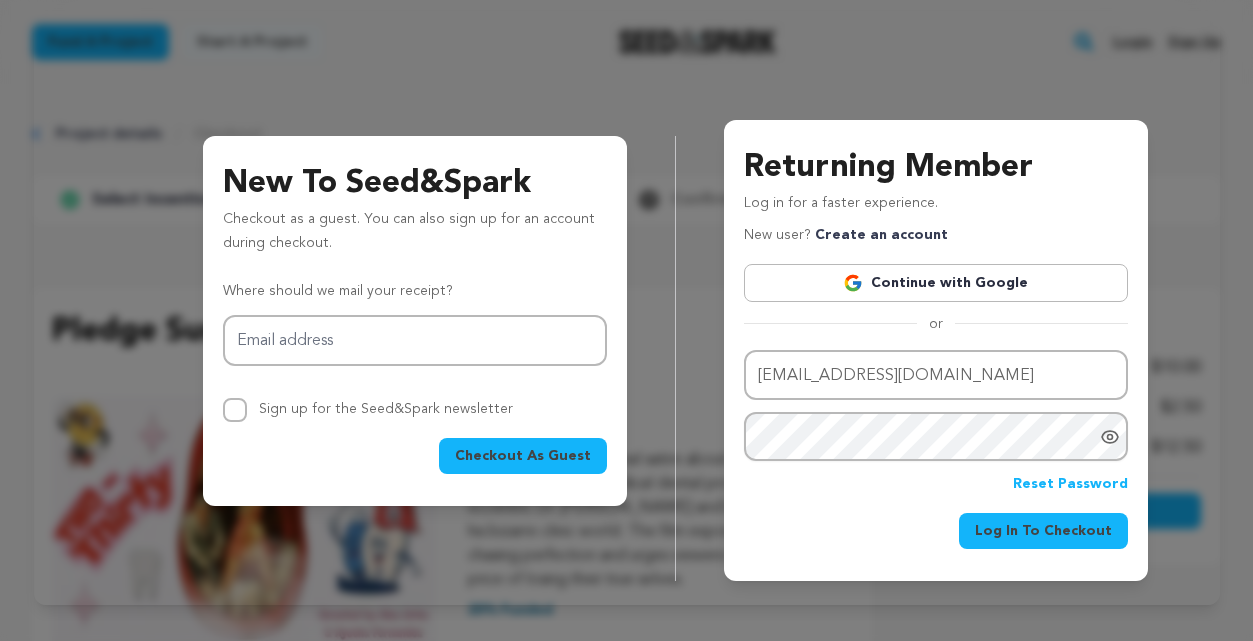 click on "or" at bounding box center [936, 324] 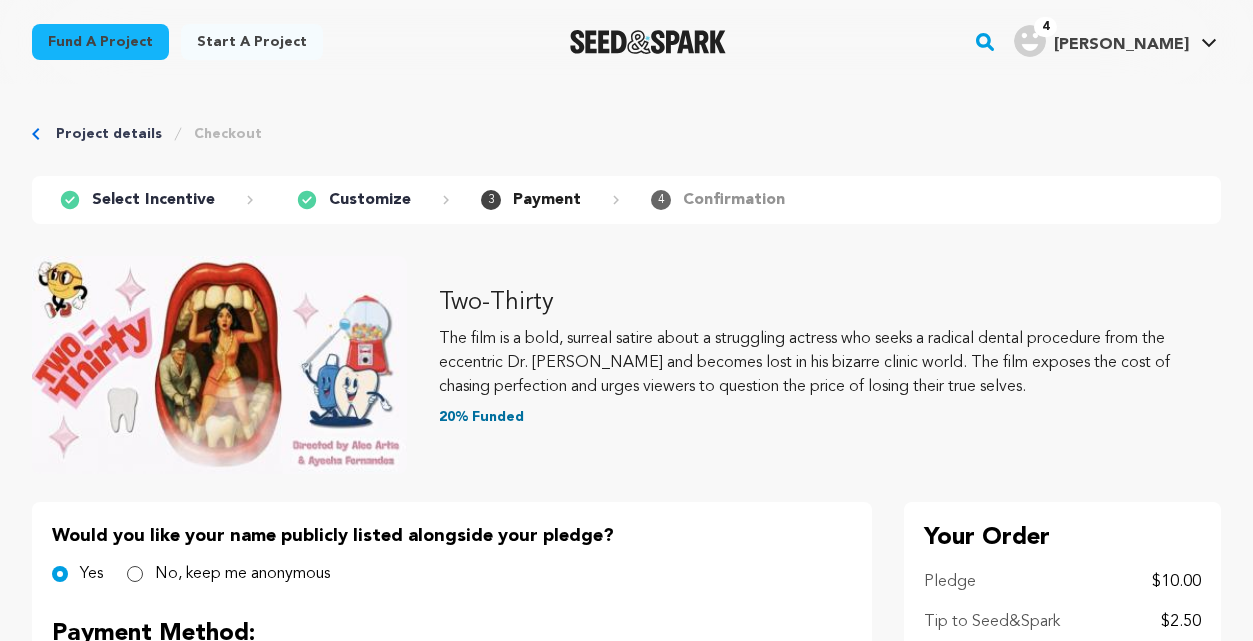 scroll, scrollTop: 0, scrollLeft: 0, axis: both 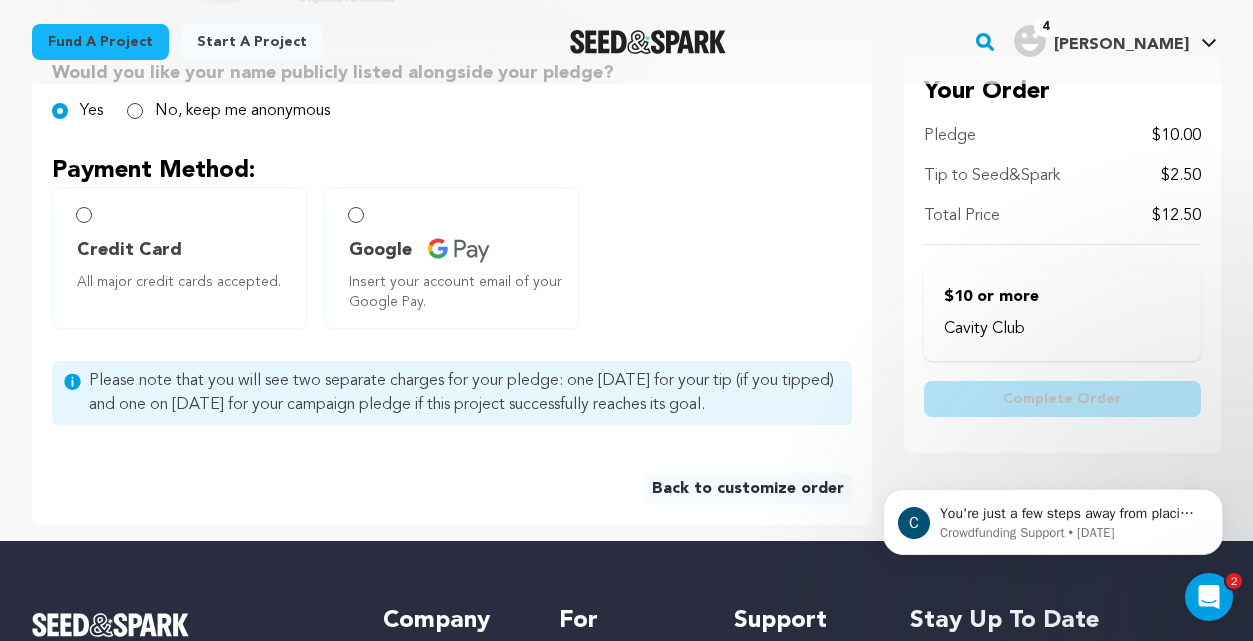 click on "Credit Card
All major credit cards accepted." at bounding box center (184, 264) 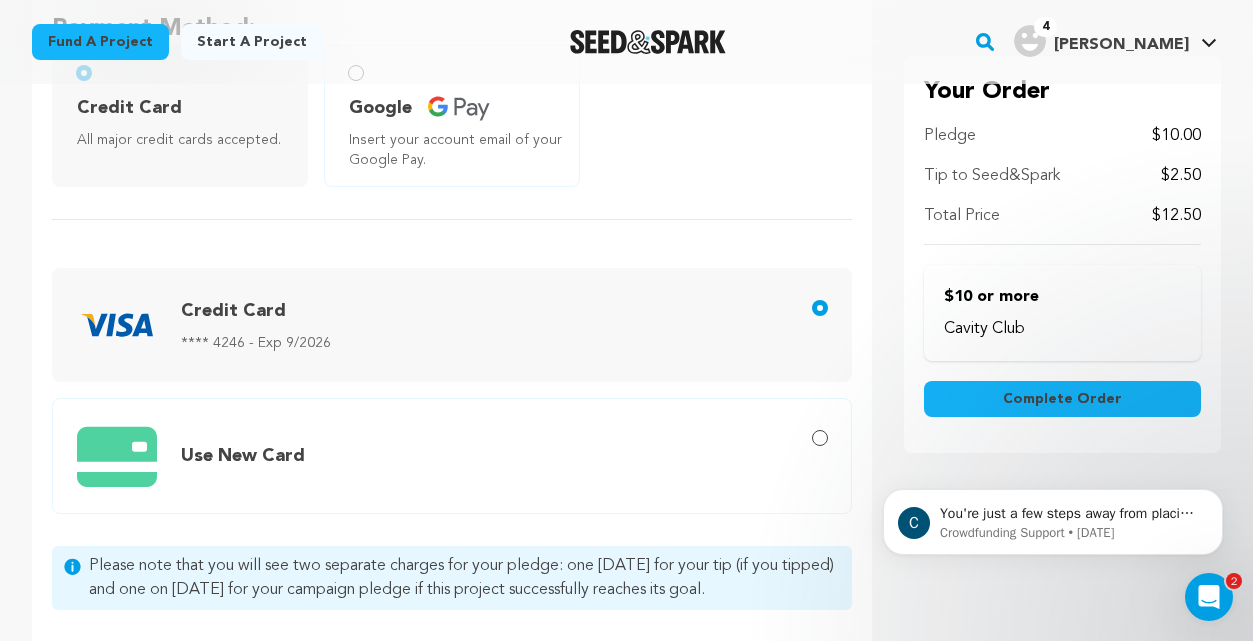 scroll, scrollTop: 608, scrollLeft: 0, axis: vertical 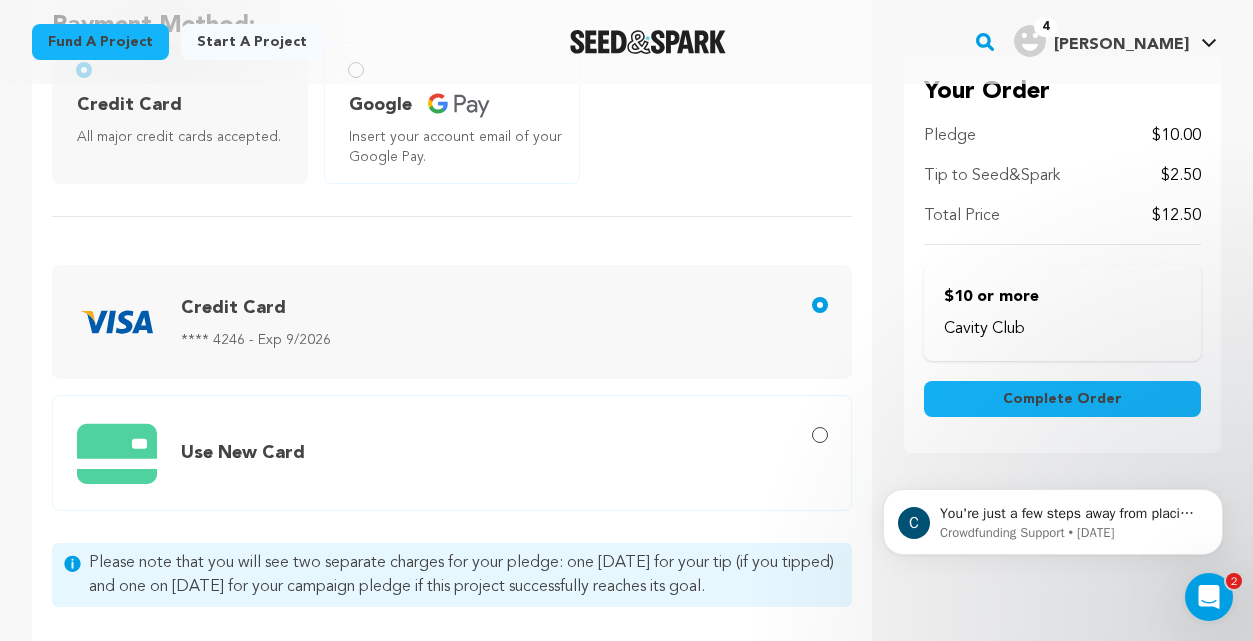 click on "Complete Order" at bounding box center (1062, 399) 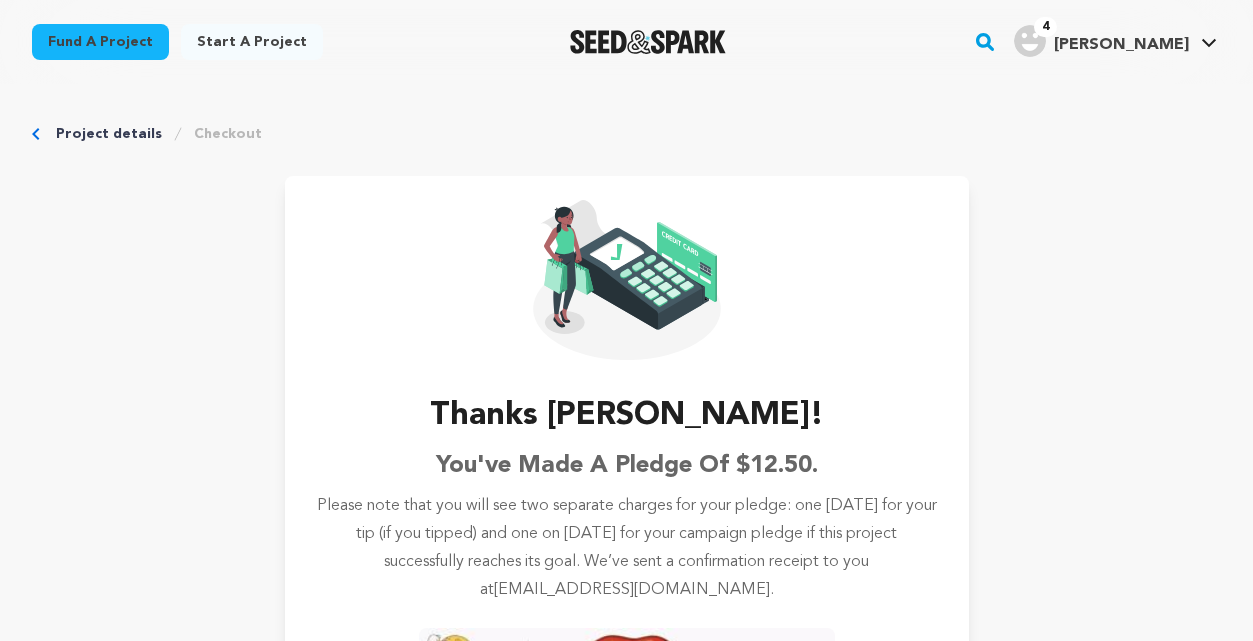 scroll, scrollTop: 0, scrollLeft: 0, axis: both 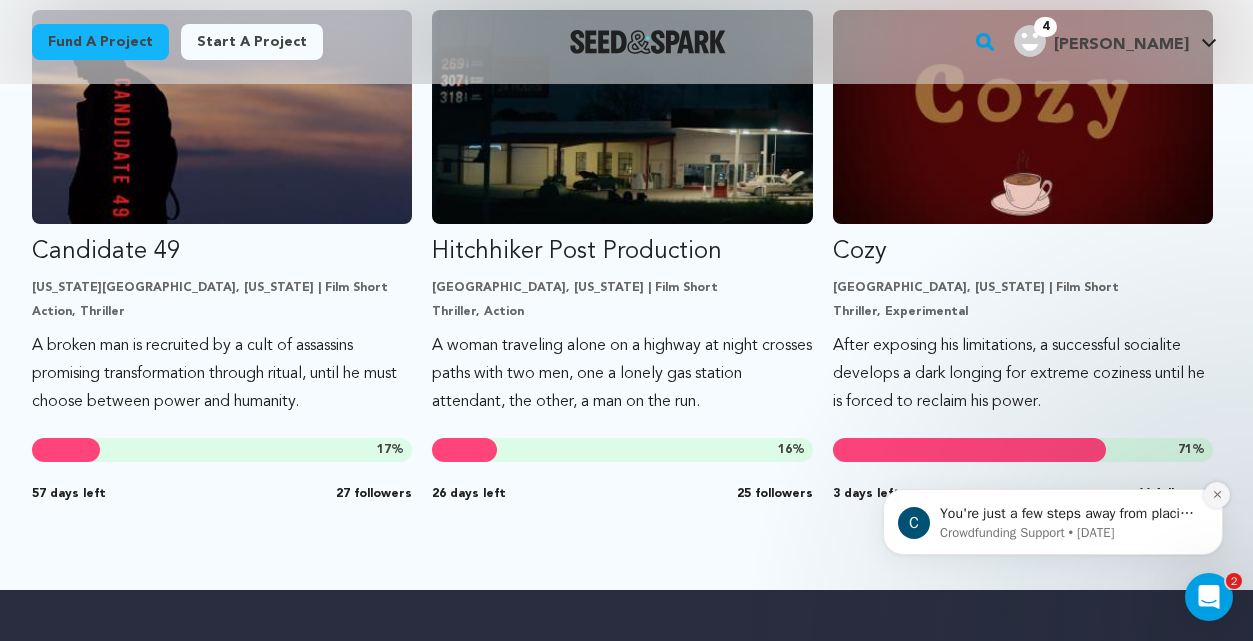 click 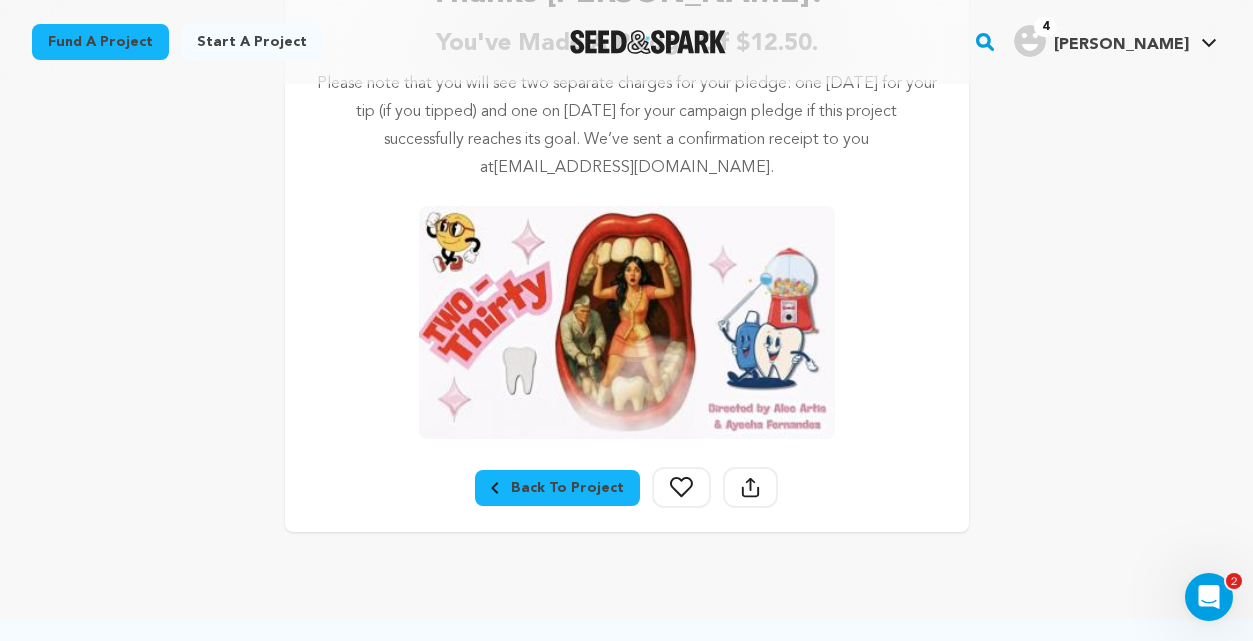 scroll, scrollTop: 462, scrollLeft: 0, axis: vertical 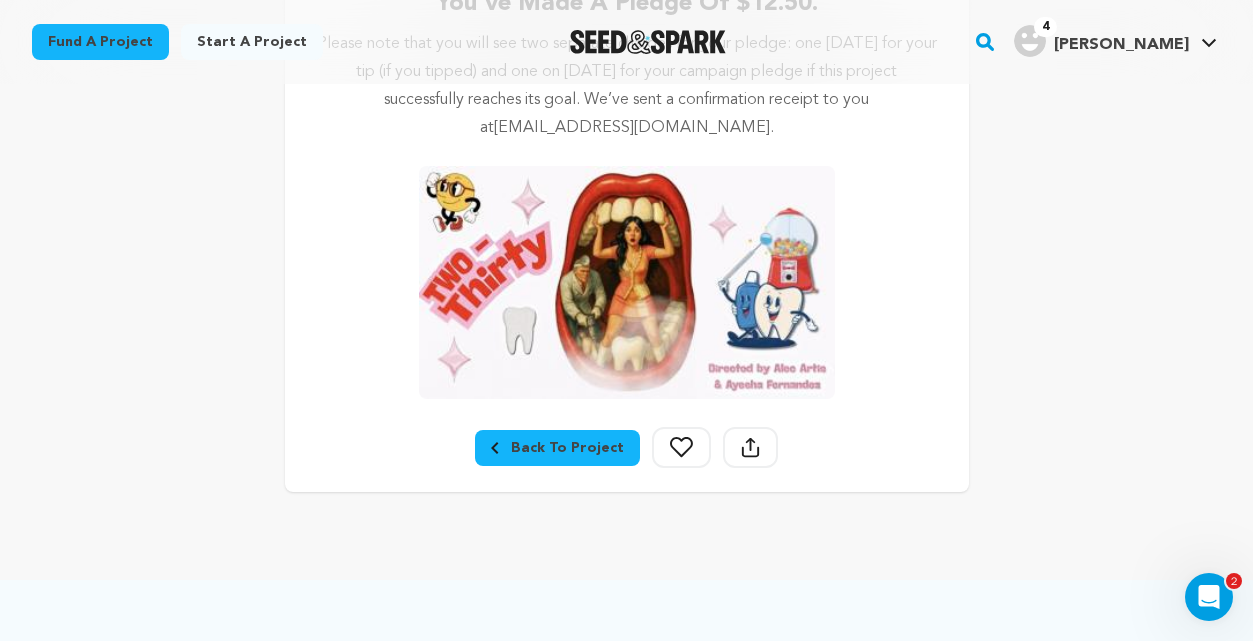 click on "Back To Project" at bounding box center (557, 448) 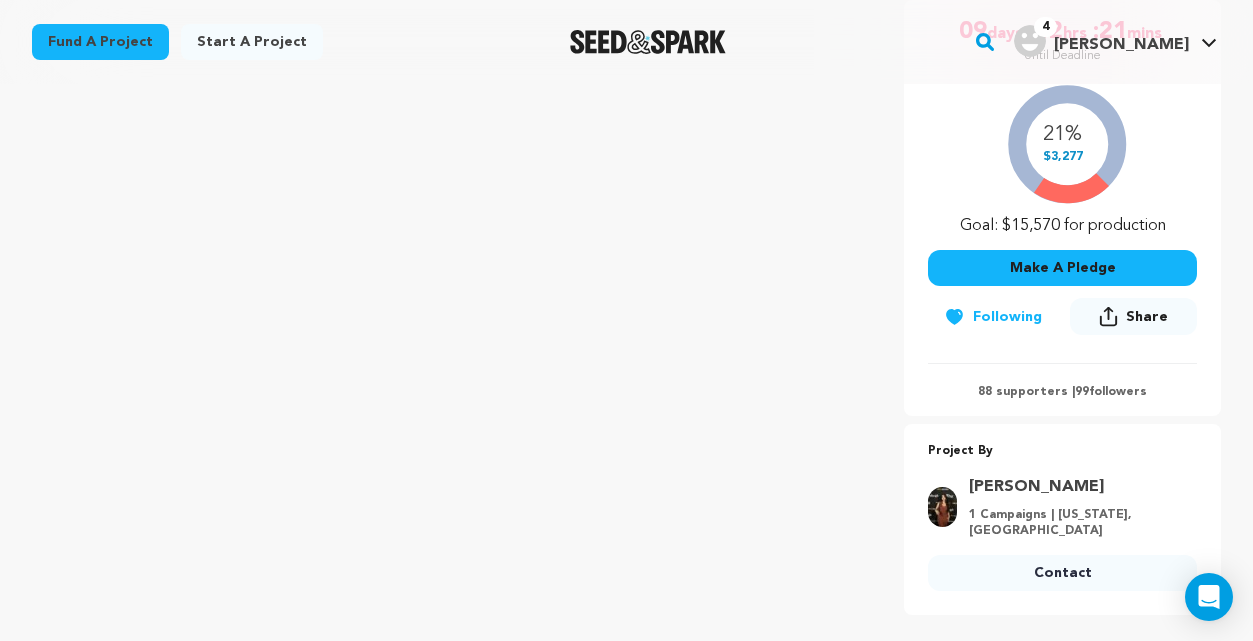 scroll, scrollTop: 448, scrollLeft: 0, axis: vertical 